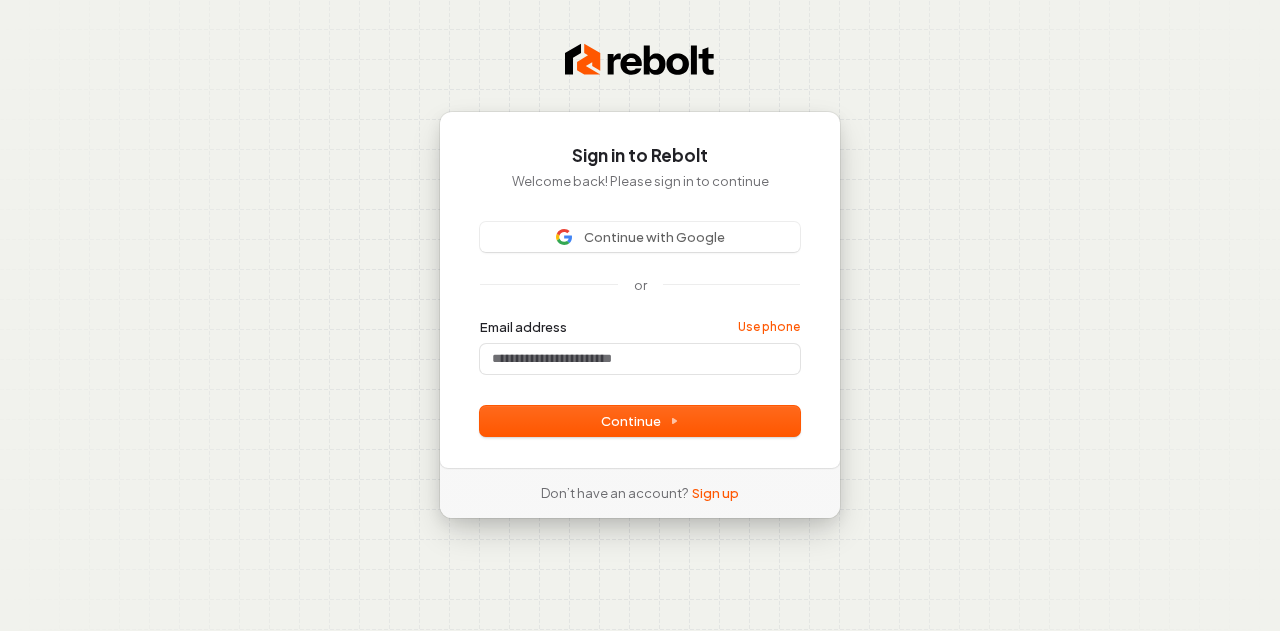 scroll, scrollTop: 0, scrollLeft: 0, axis: both 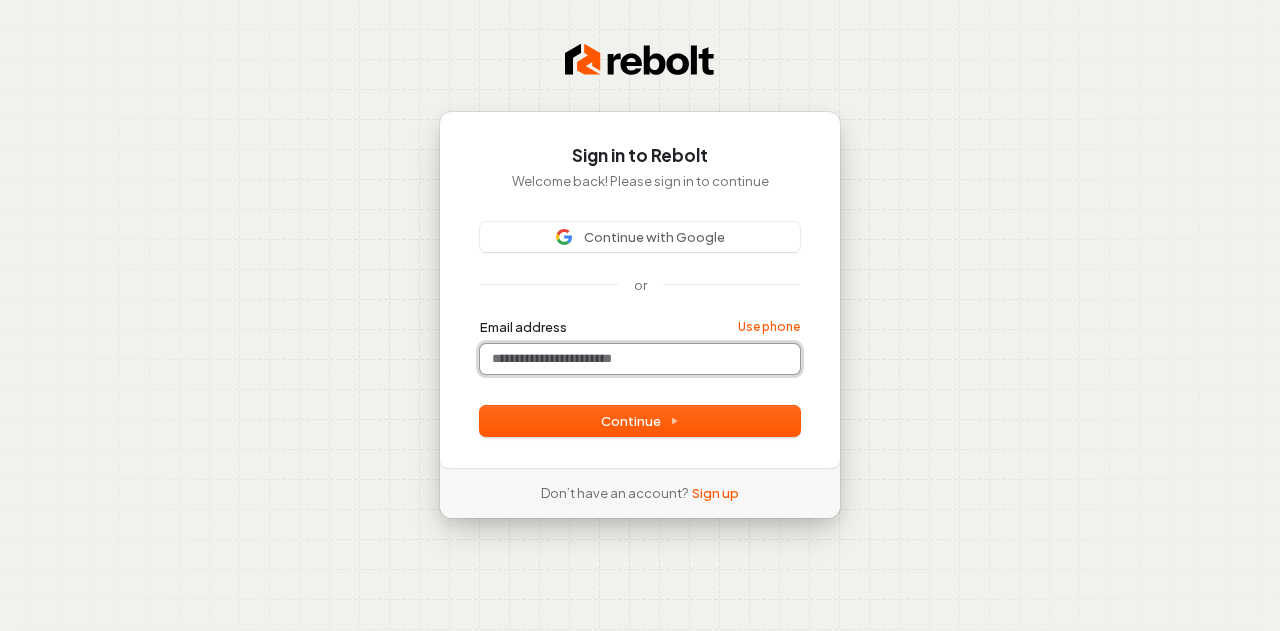 click on "Email address" at bounding box center (640, 359) 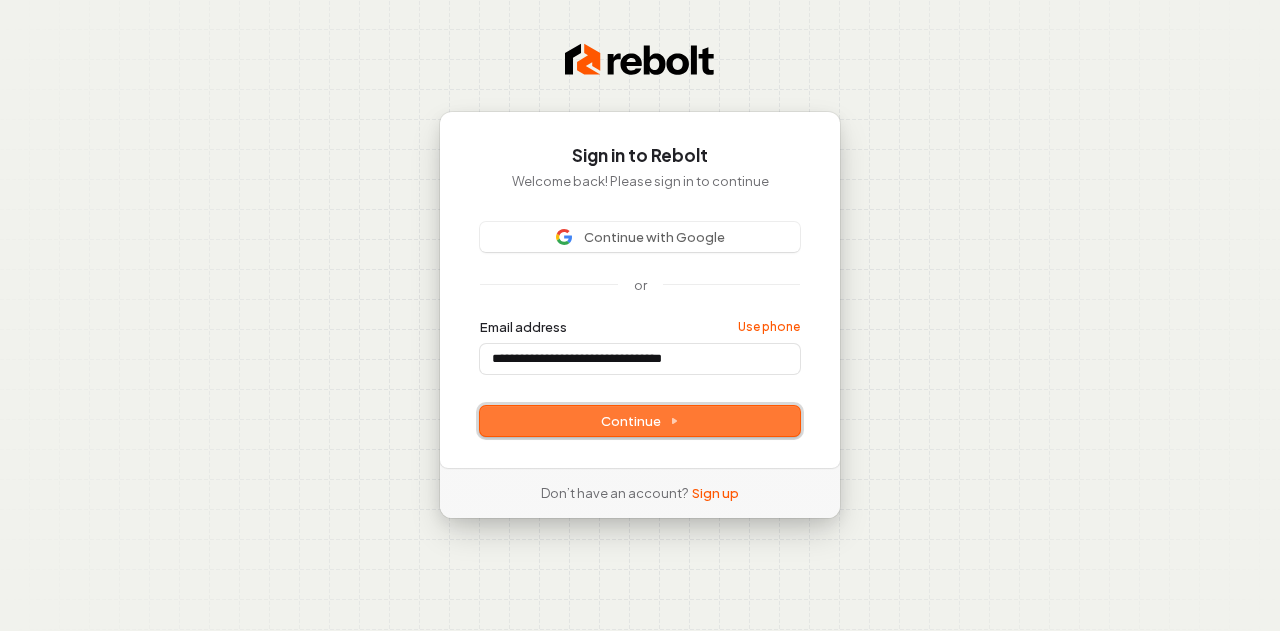 click on "Continue" at bounding box center (640, 421) 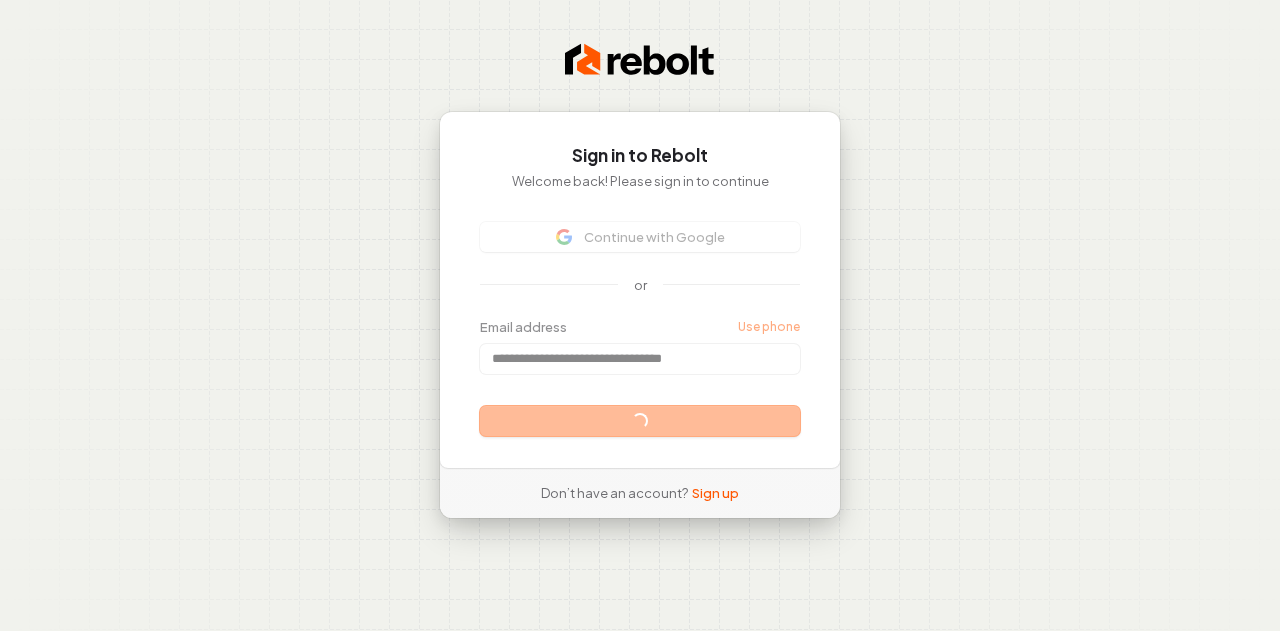 type on "**********" 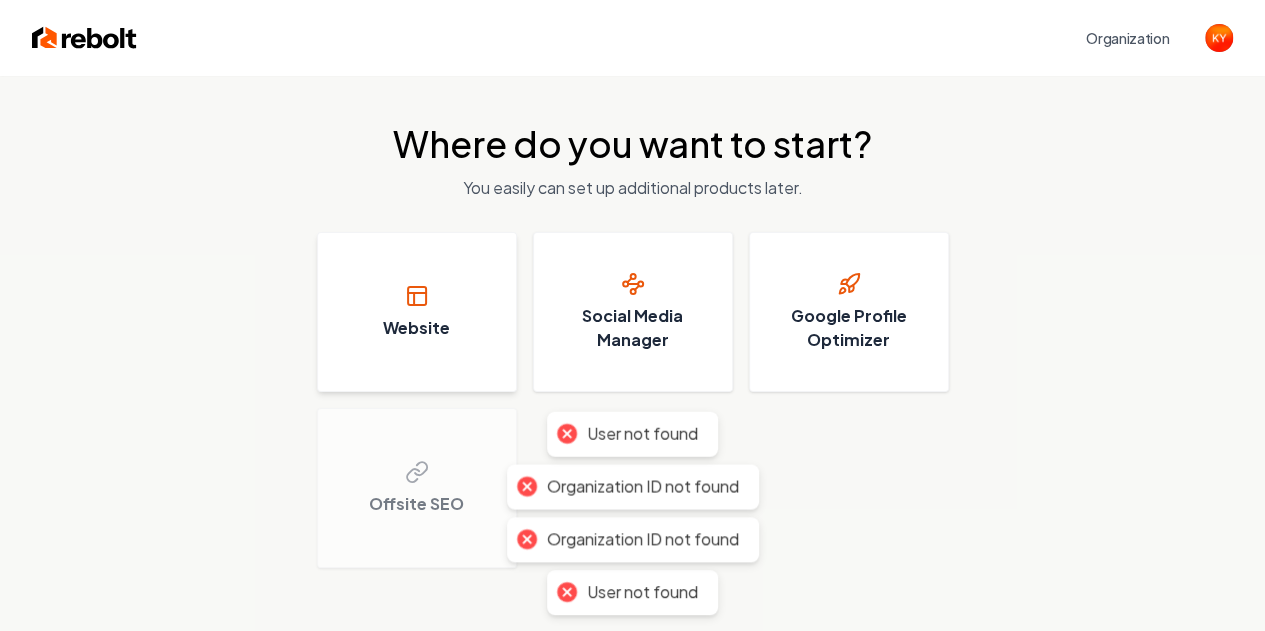 click on "Website" at bounding box center [417, 312] 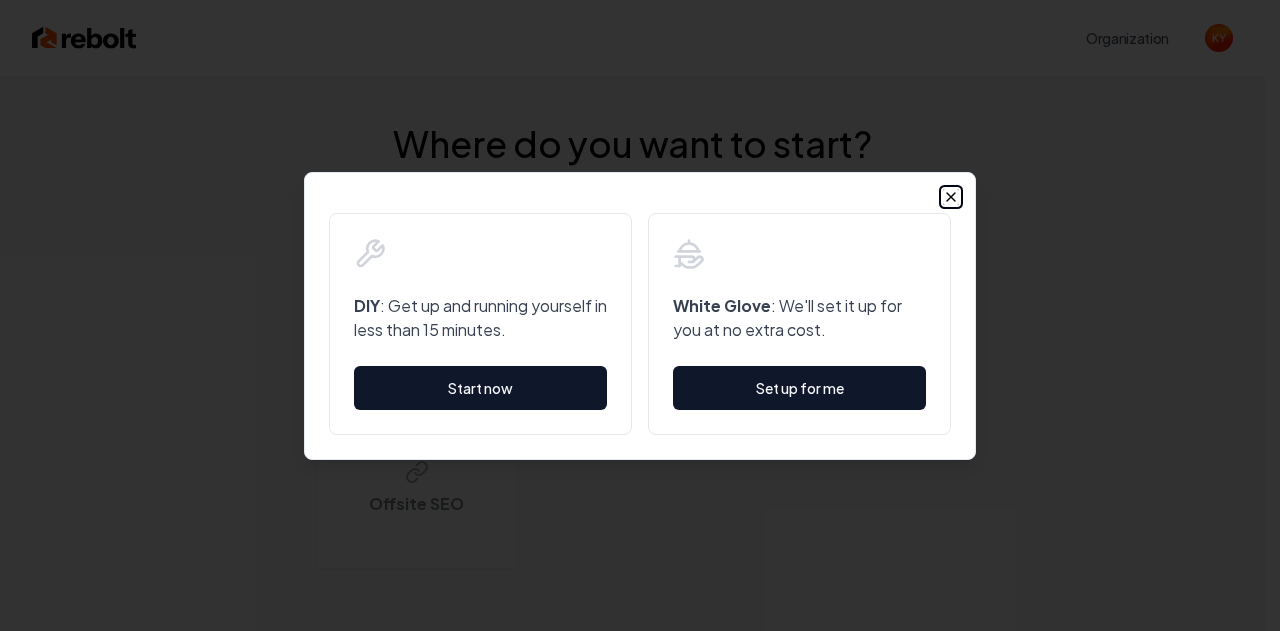 click 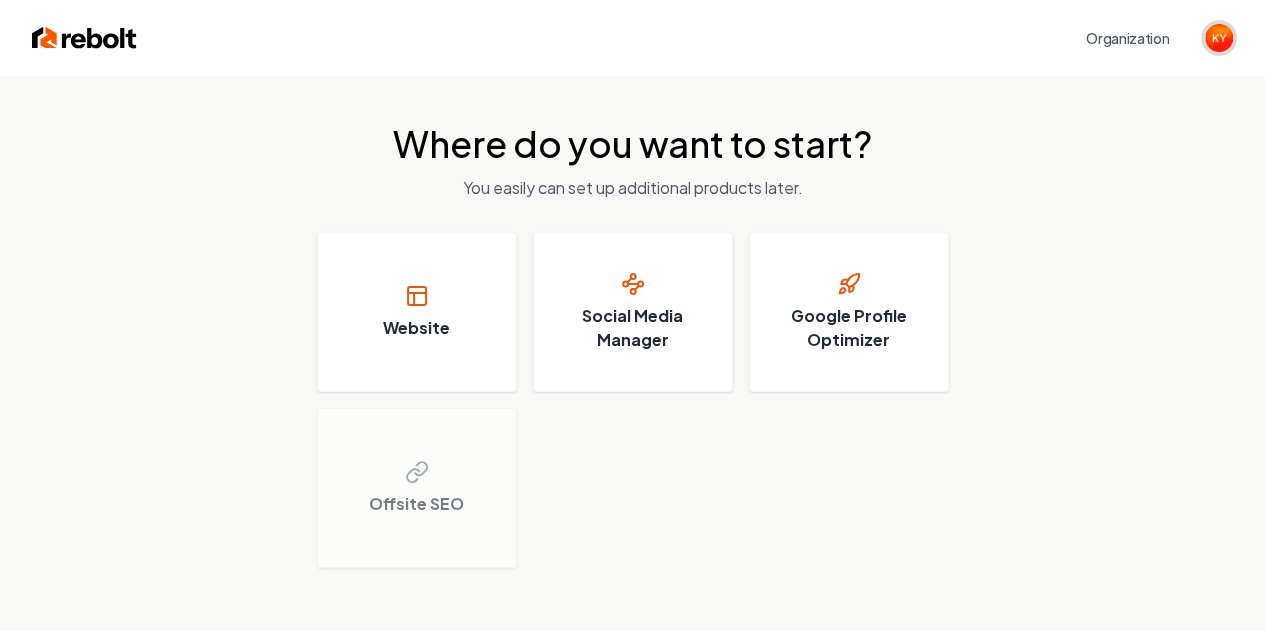 click at bounding box center [1219, 38] 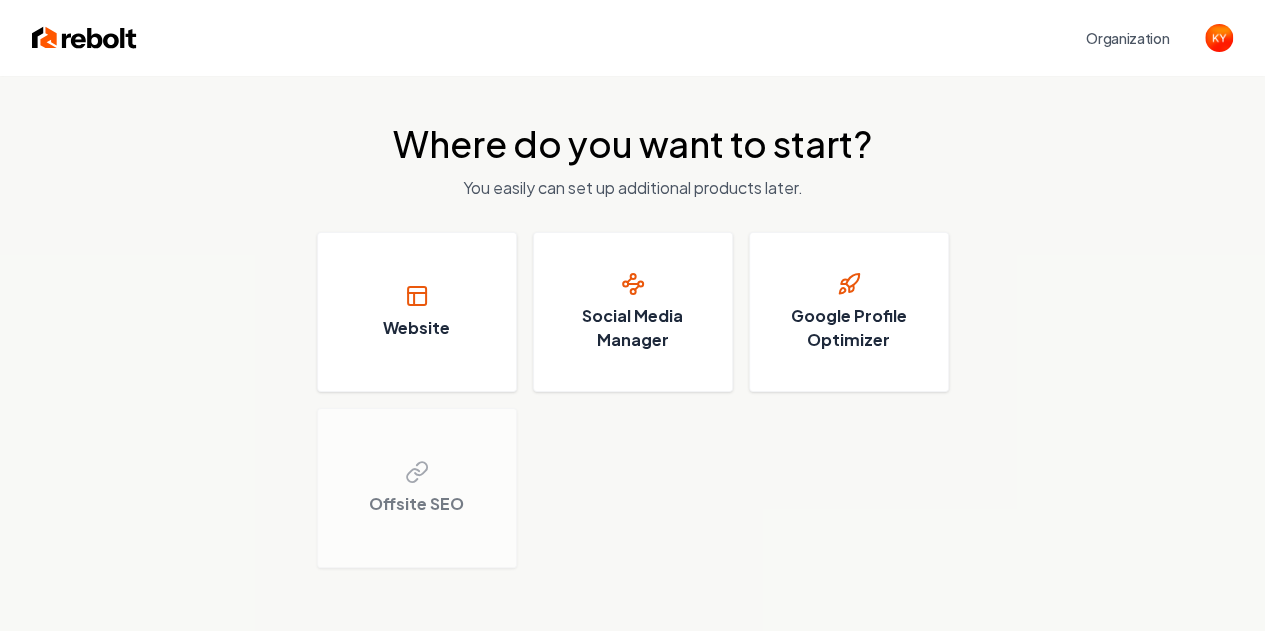 click on "Where do you want to start? You easily can set up additional products later. Website Social Media Manager Google Profile Optimizer Offsite SEO" at bounding box center [632, 346] 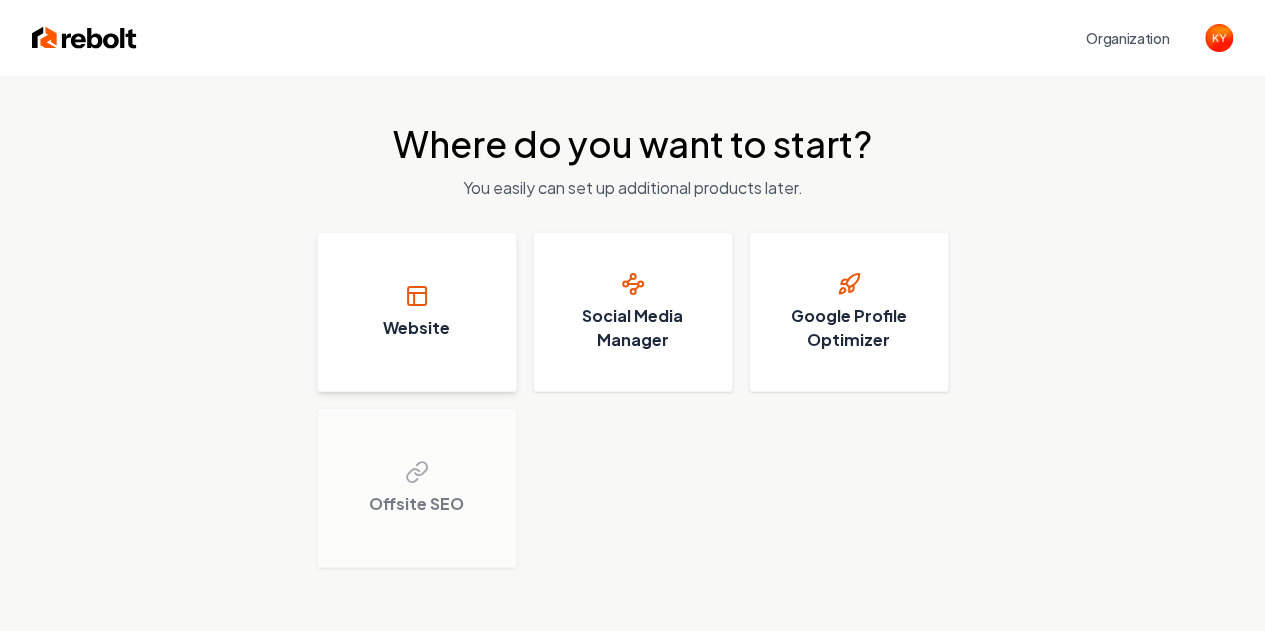 click on "Website" at bounding box center [416, 328] 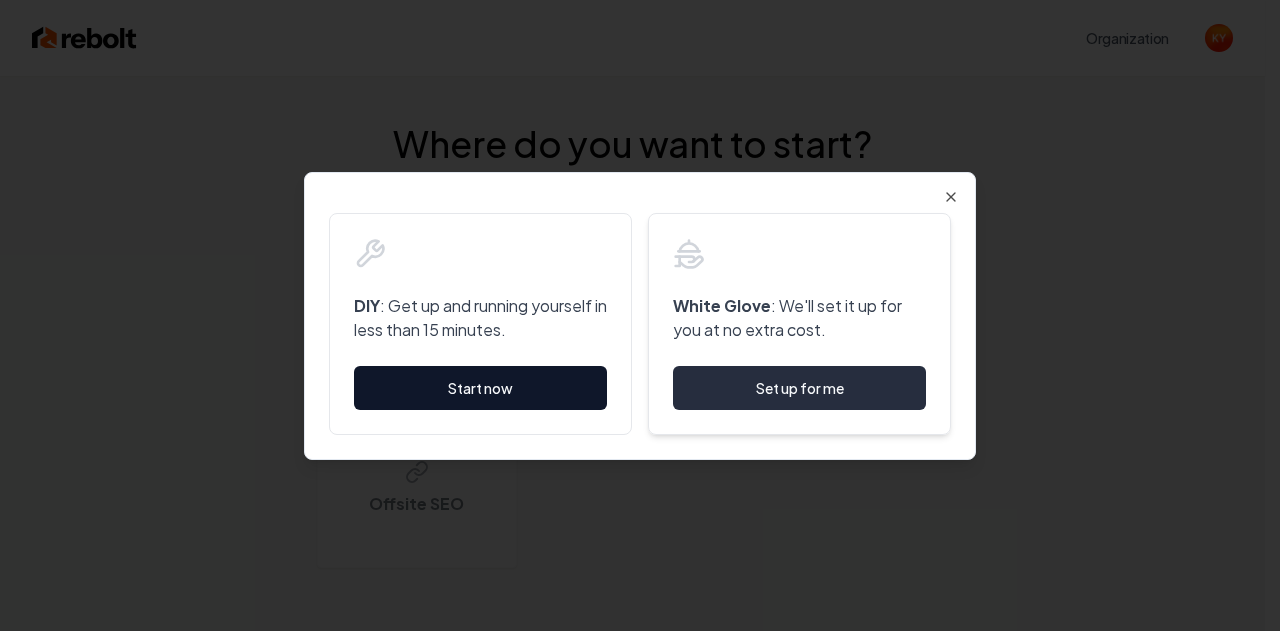 click on "Set up for me" at bounding box center (799, 388) 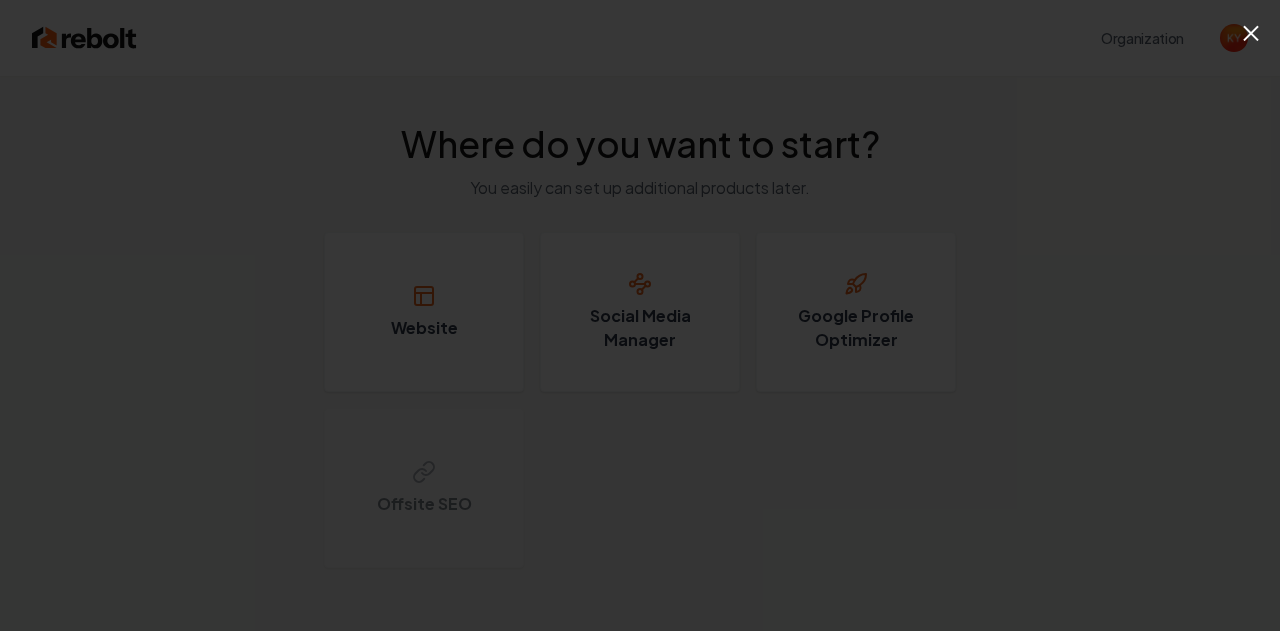 click on "×" 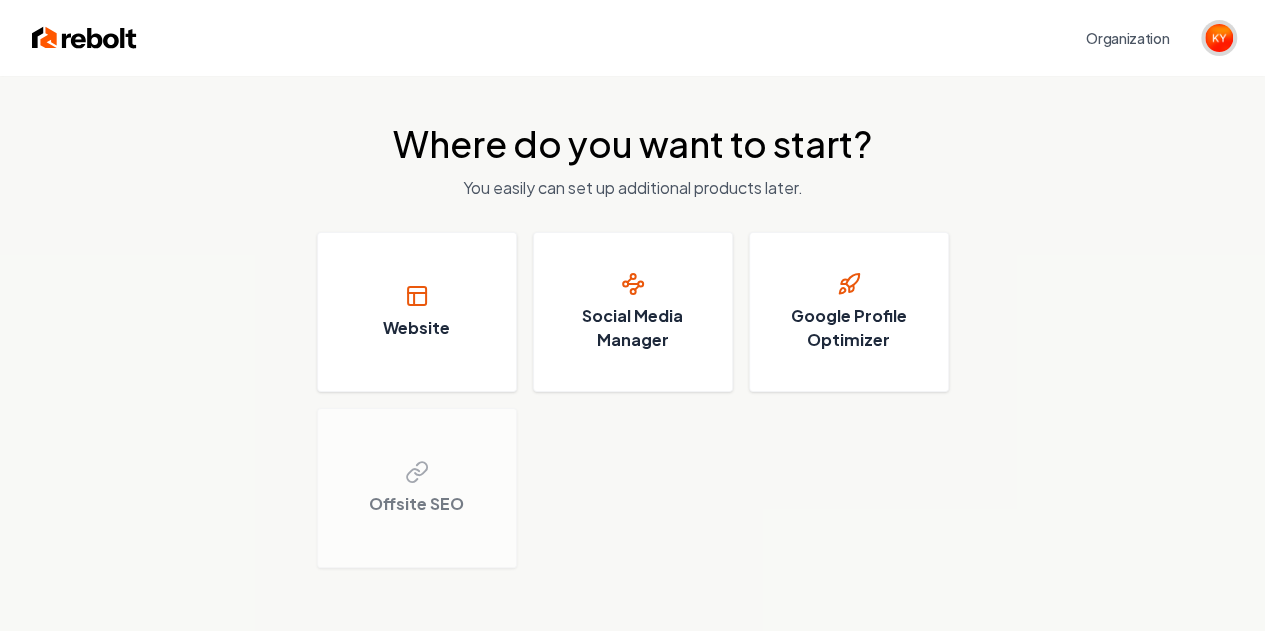 click at bounding box center [1219, 38] 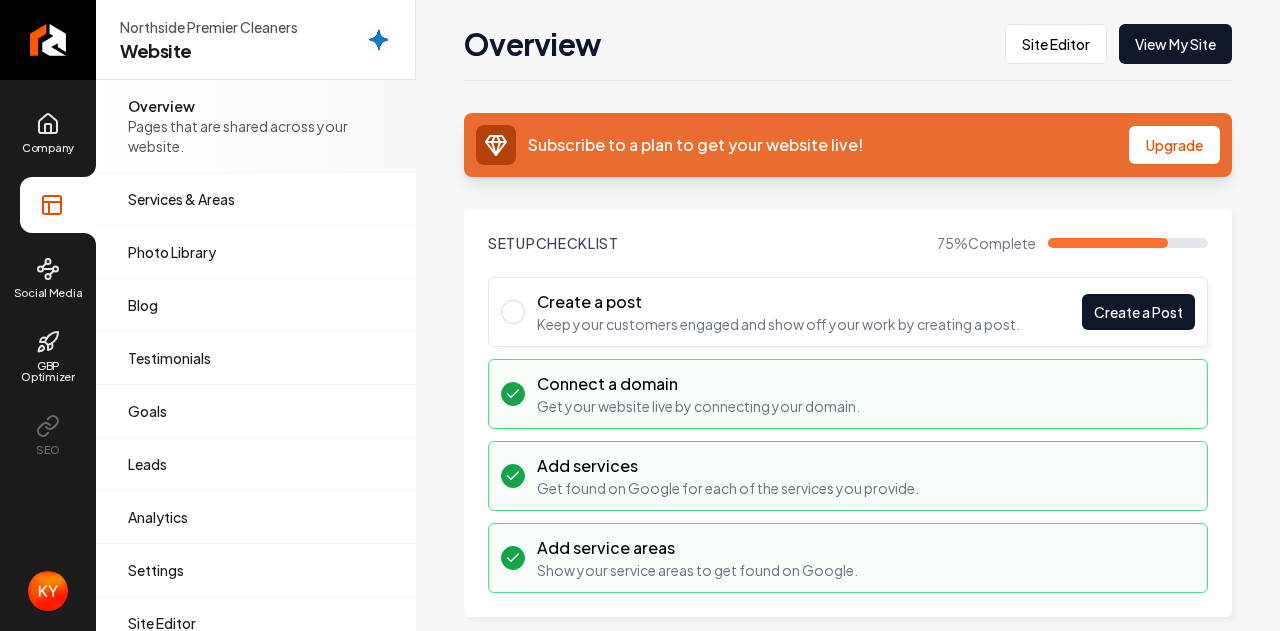 scroll, scrollTop: 0, scrollLeft: 0, axis: both 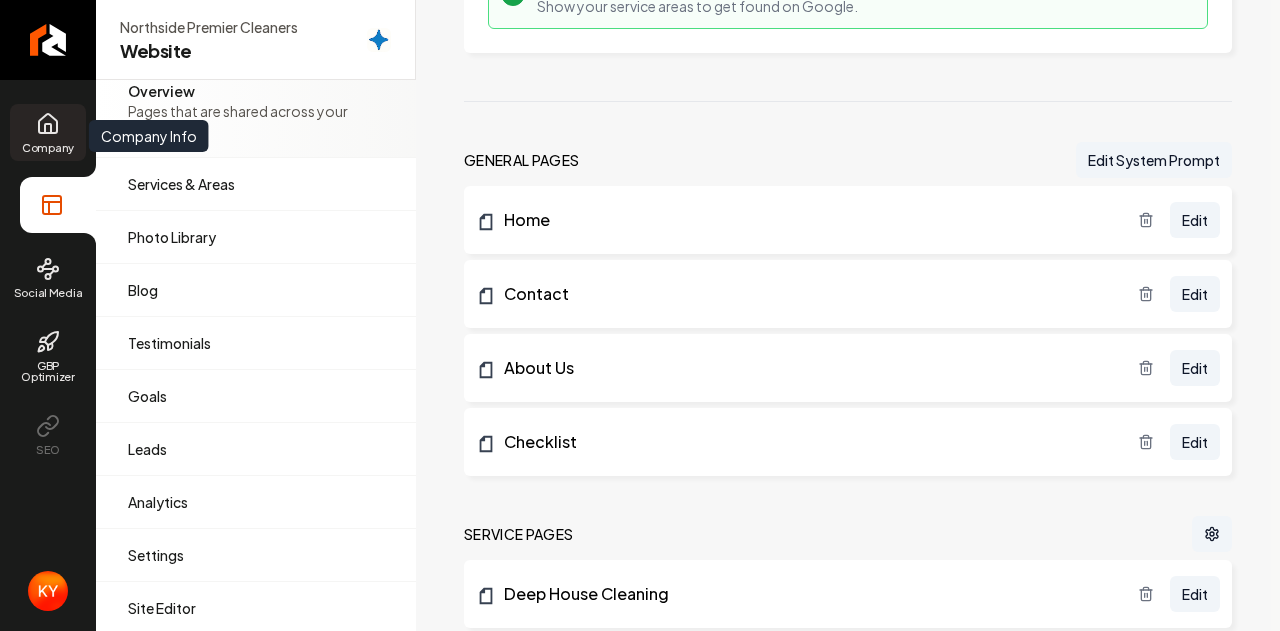click on "Company" at bounding box center [48, 147] 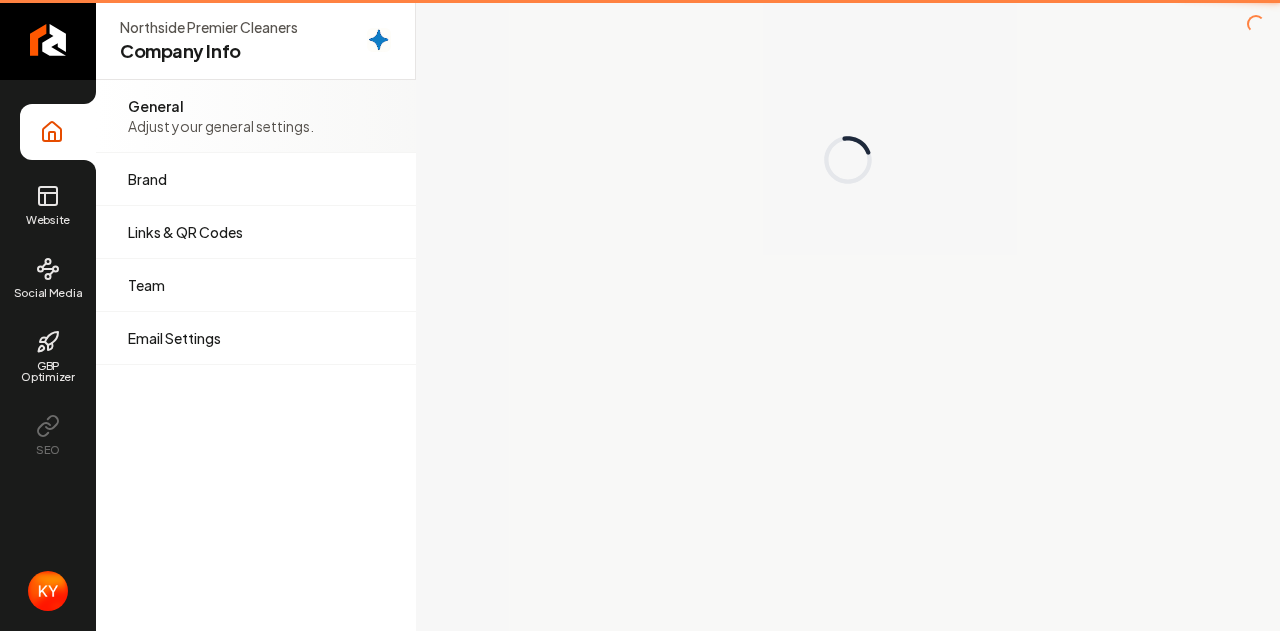 scroll, scrollTop: 0, scrollLeft: 0, axis: both 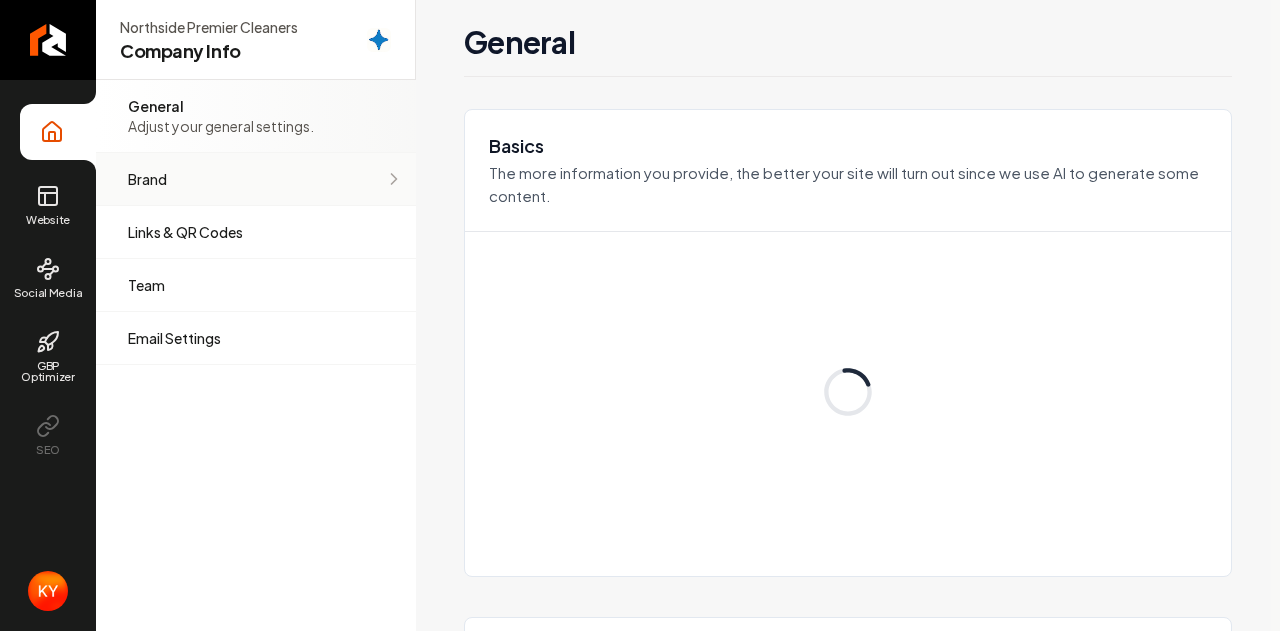 click on "Brand" at bounding box center (256, 179) 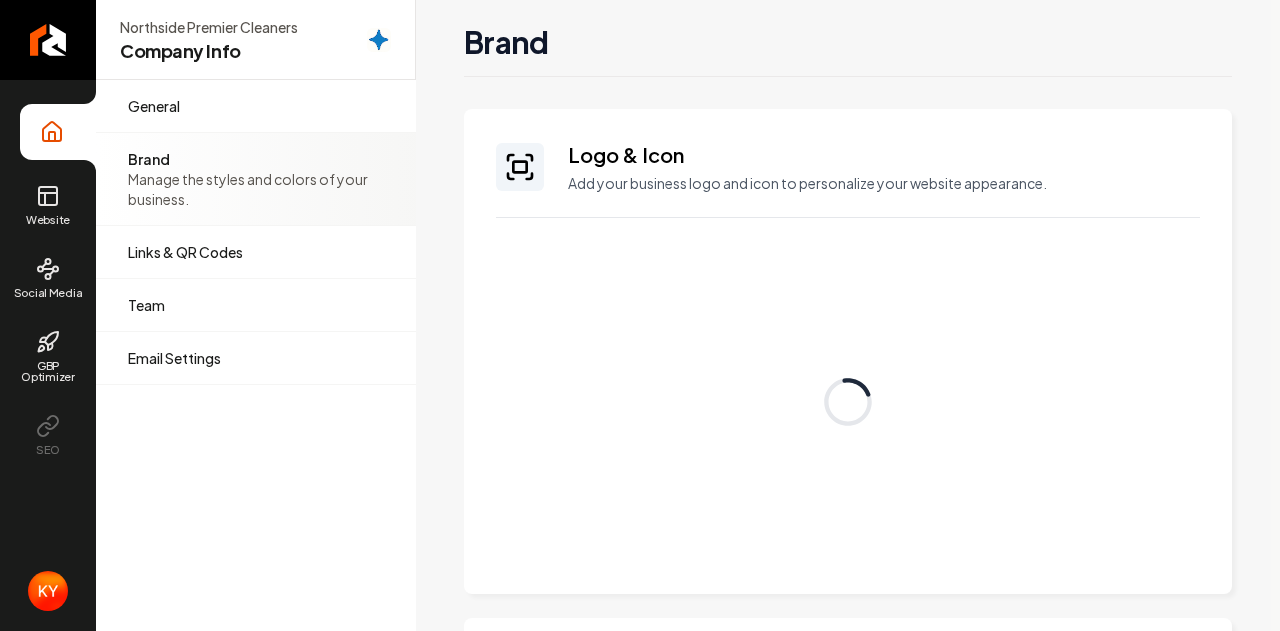 click on "Manage the styles and colors of your business." at bounding box center (256, 189) 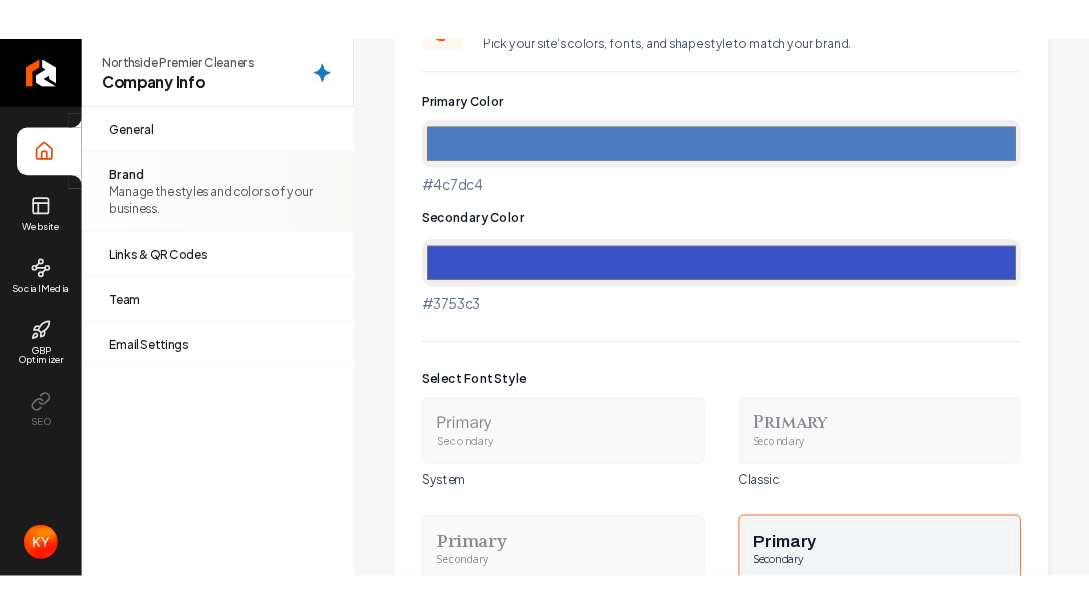 scroll, scrollTop: 1614, scrollLeft: 0, axis: vertical 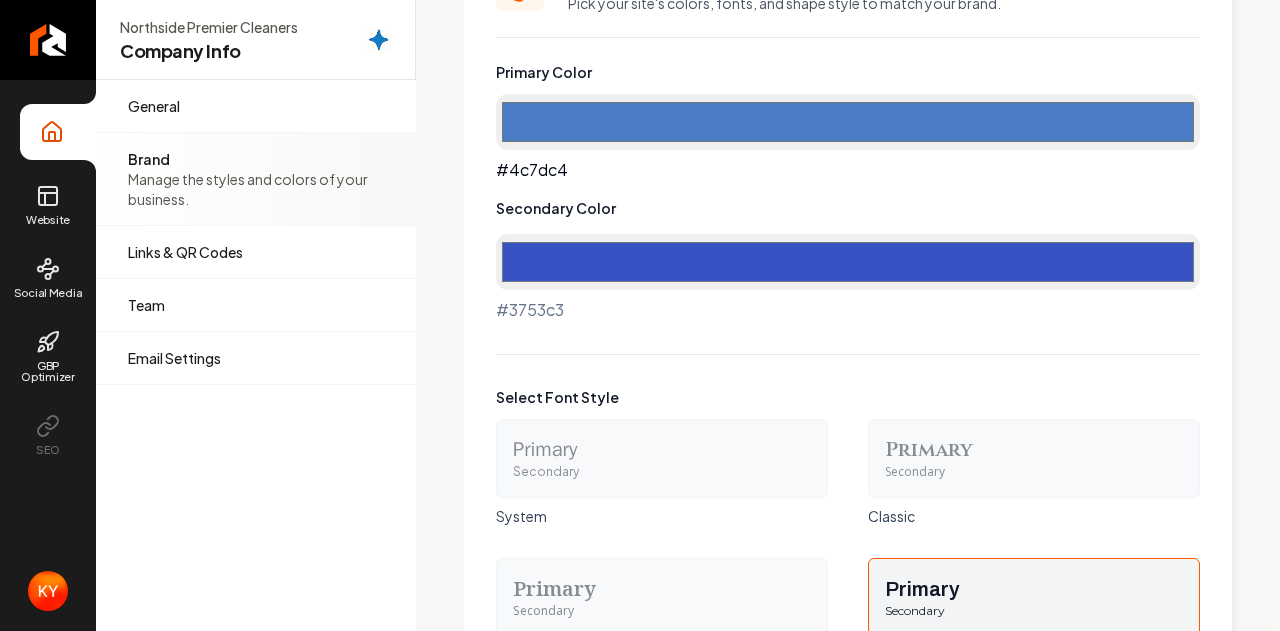 click on "#4c7dc4" at bounding box center (848, 122) 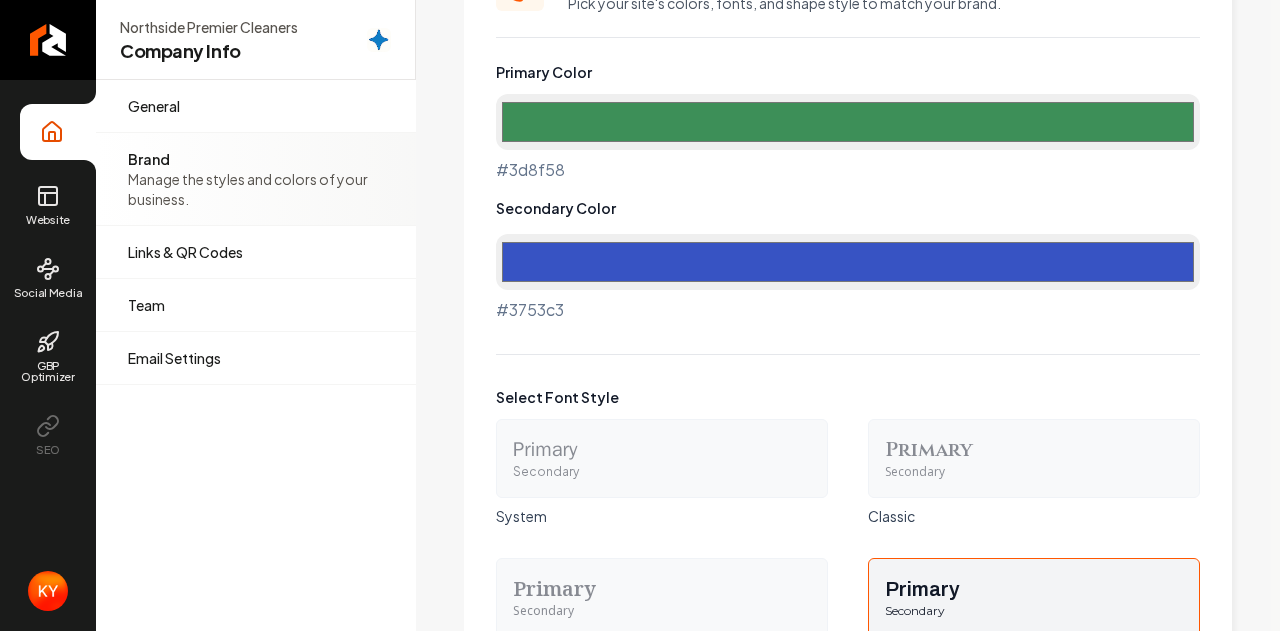 click on "#3d8f58 #3d8f58" at bounding box center [848, 138] 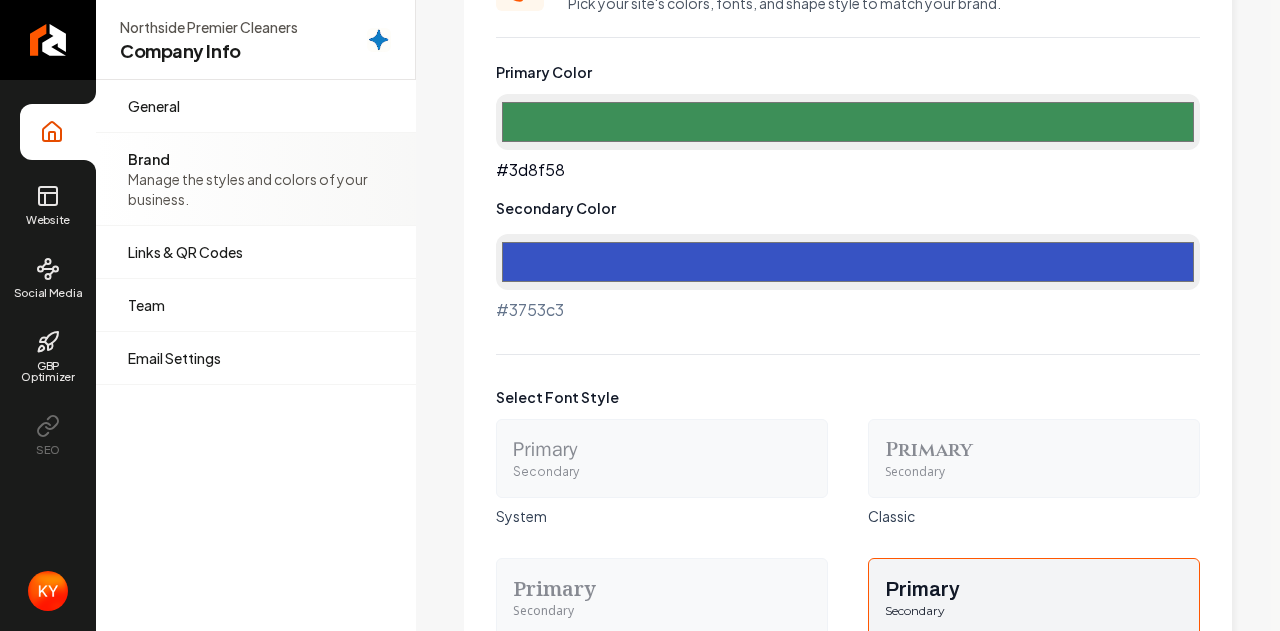 click on "#3d8f58" at bounding box center [848, 122] 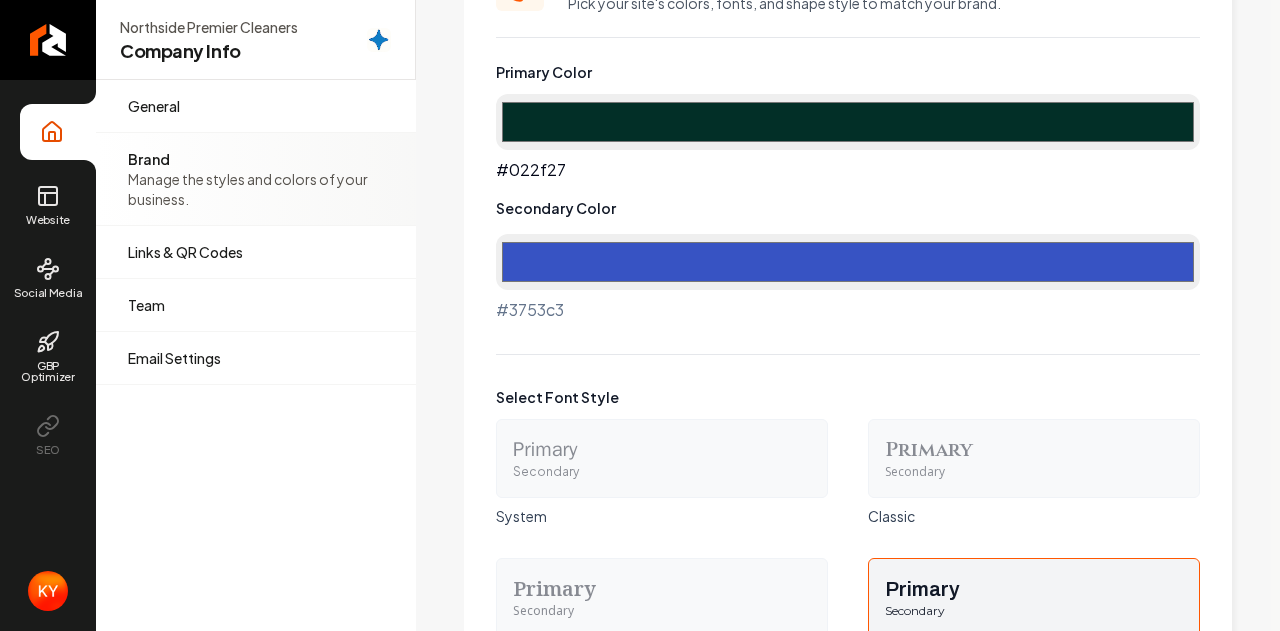 click on "#022f27" at bounding box center [848, 122] 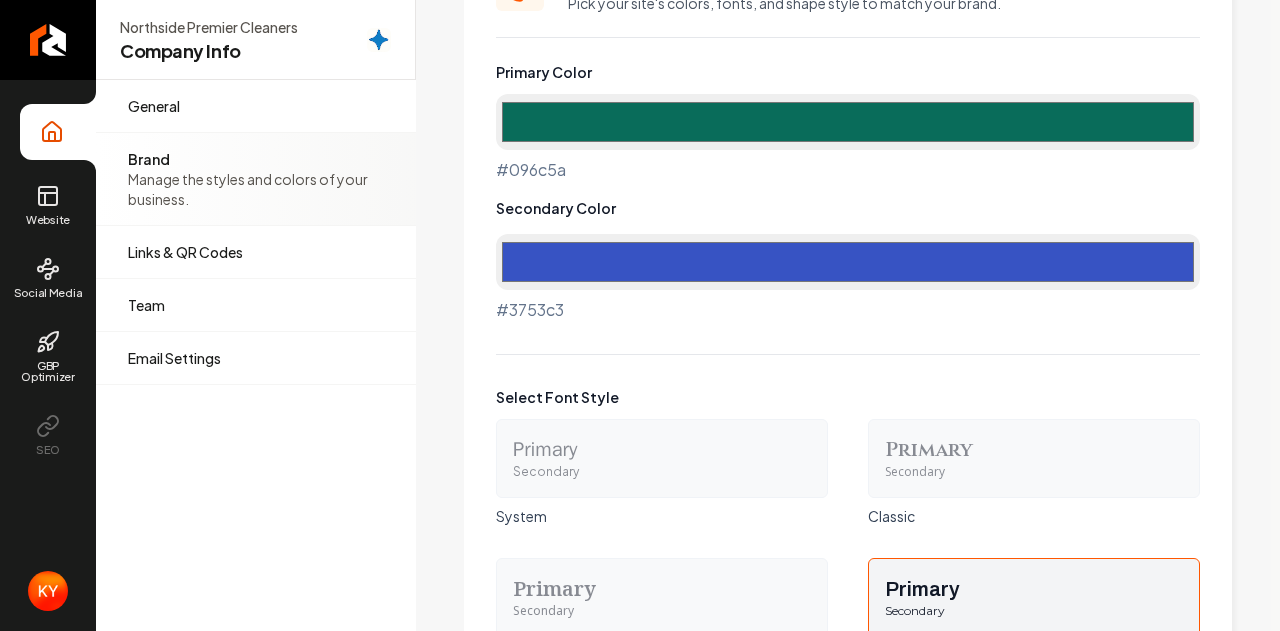 type on "#096c5a" 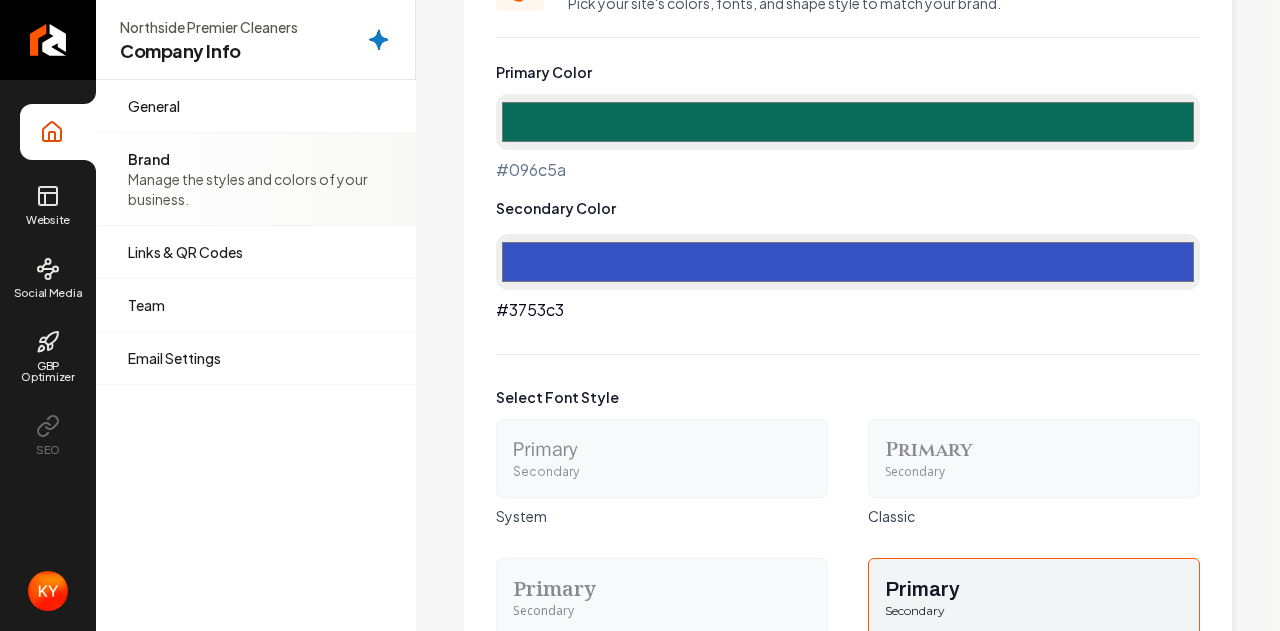 click on "#3753c3" at bounding box center [848, 262] 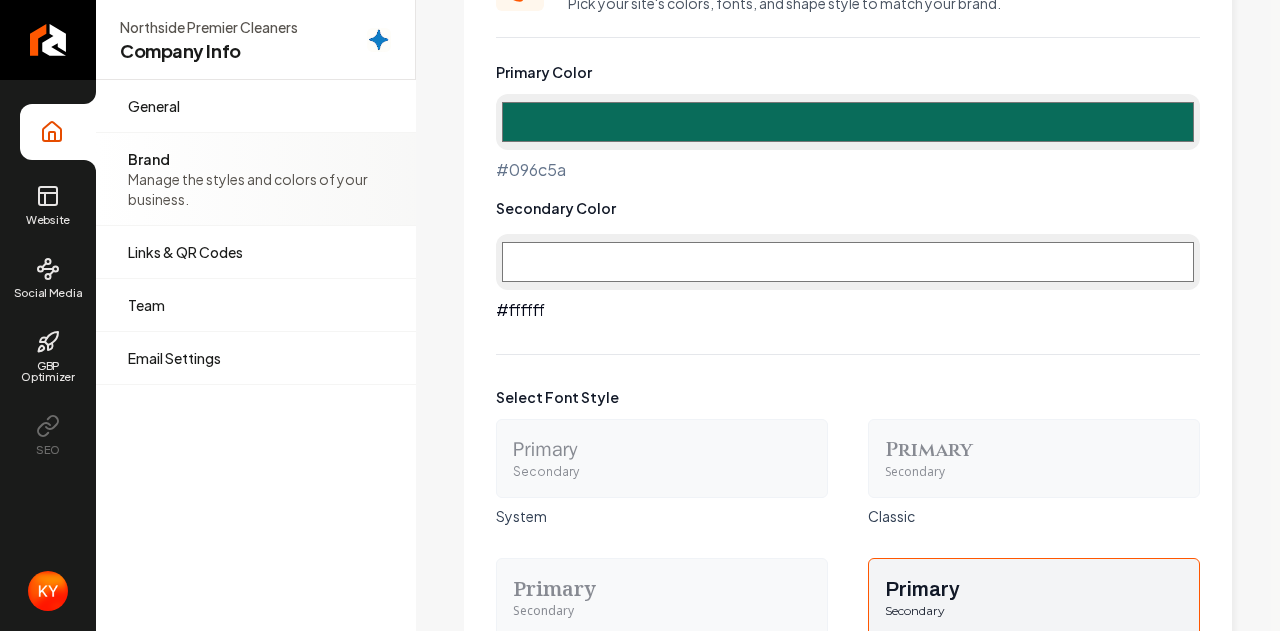 type on "#ffffff" 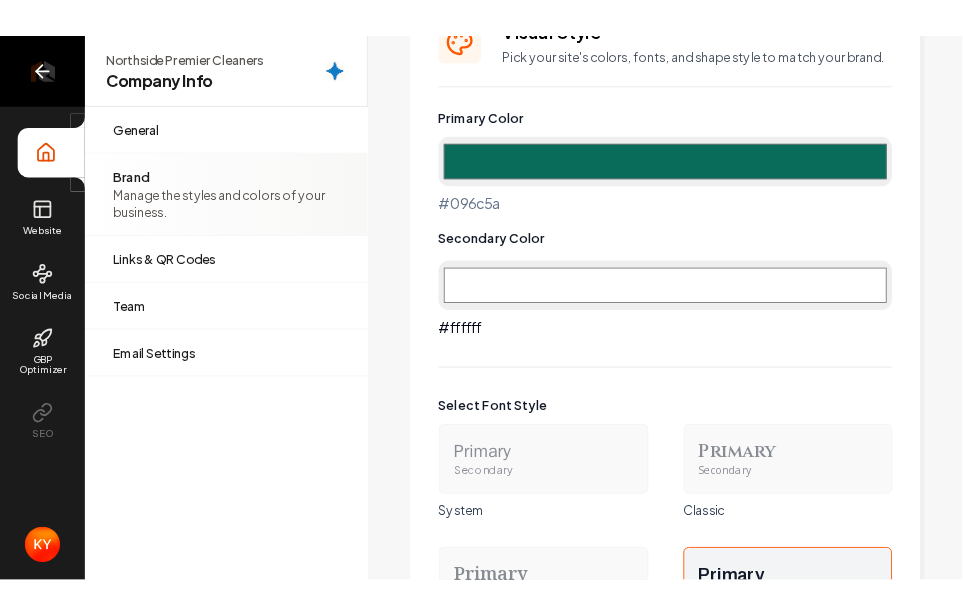 scroll, scrollTop: 0, scrollLeft: 0, axis: both 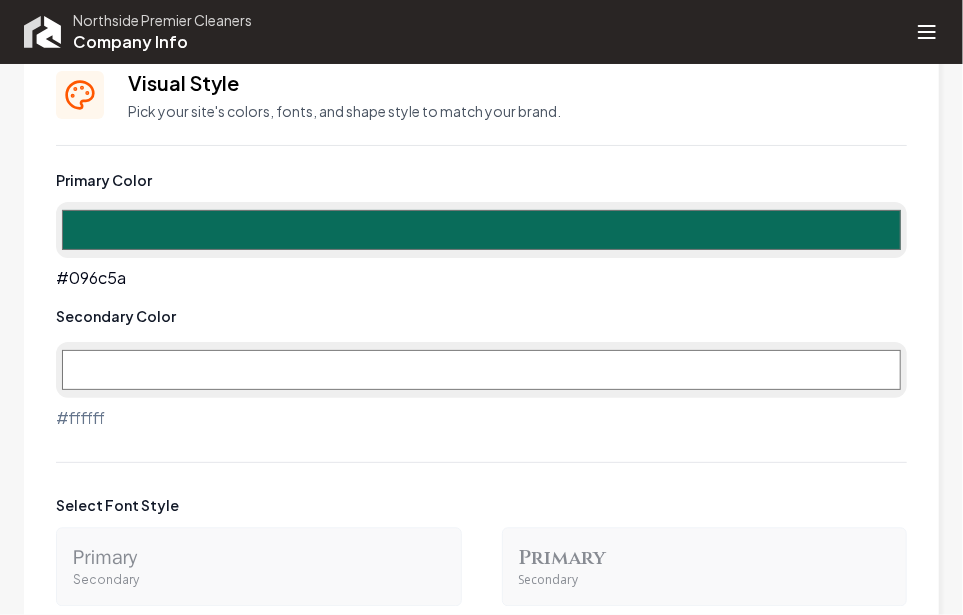 click on "#096c5a" at bounding box center (481, 230) 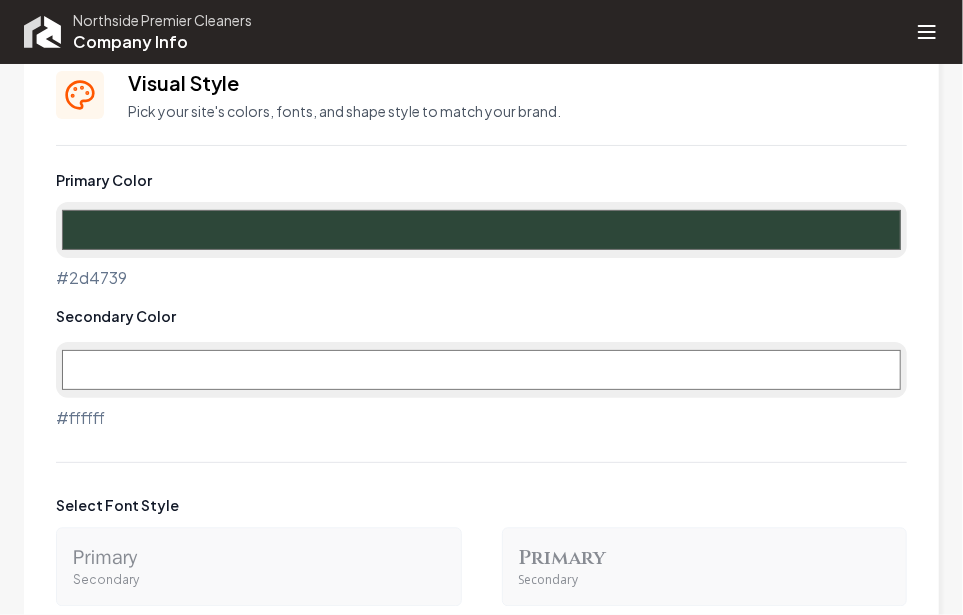 type on "#2d4739" 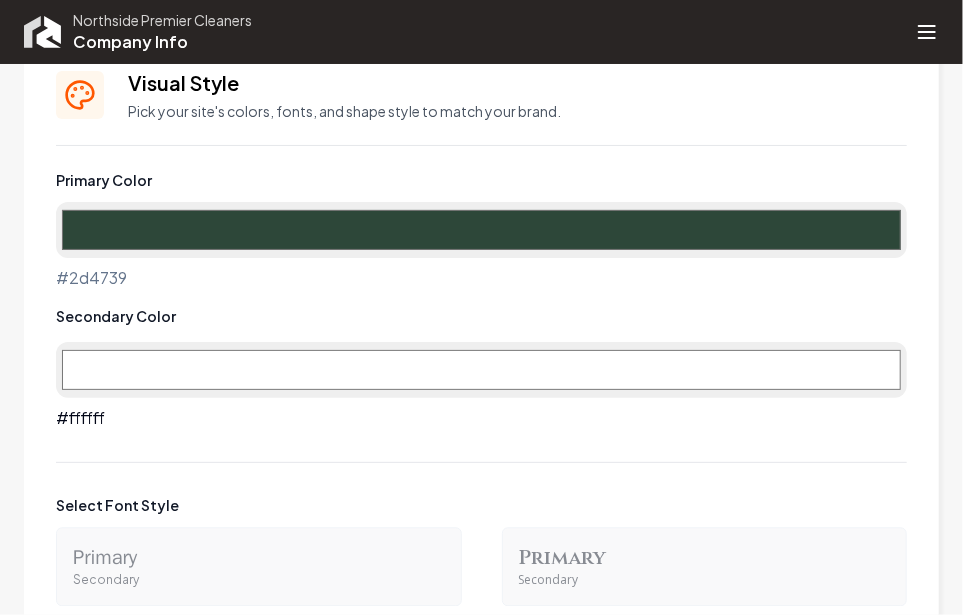 click on "#ffffff" at bounding box center [481, 370] 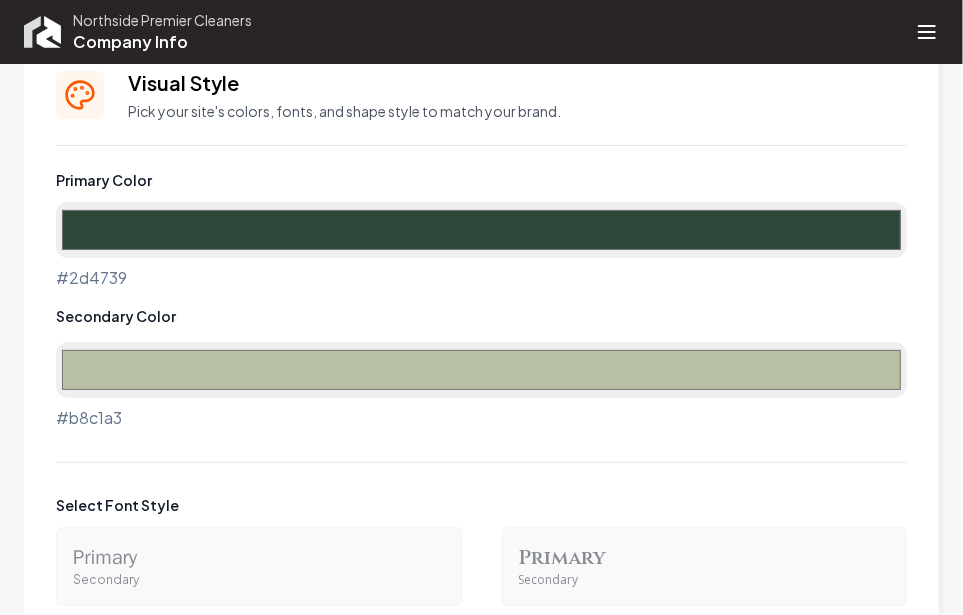 type on "#b8c1a3" 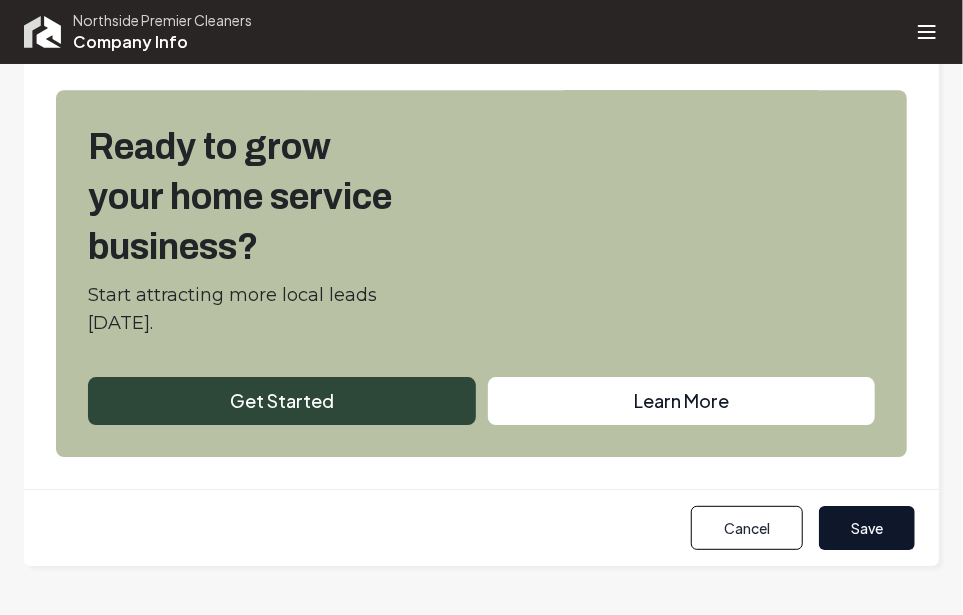 scroll, scrollTop: 2472, scrollLeft: 0, axis: vertical 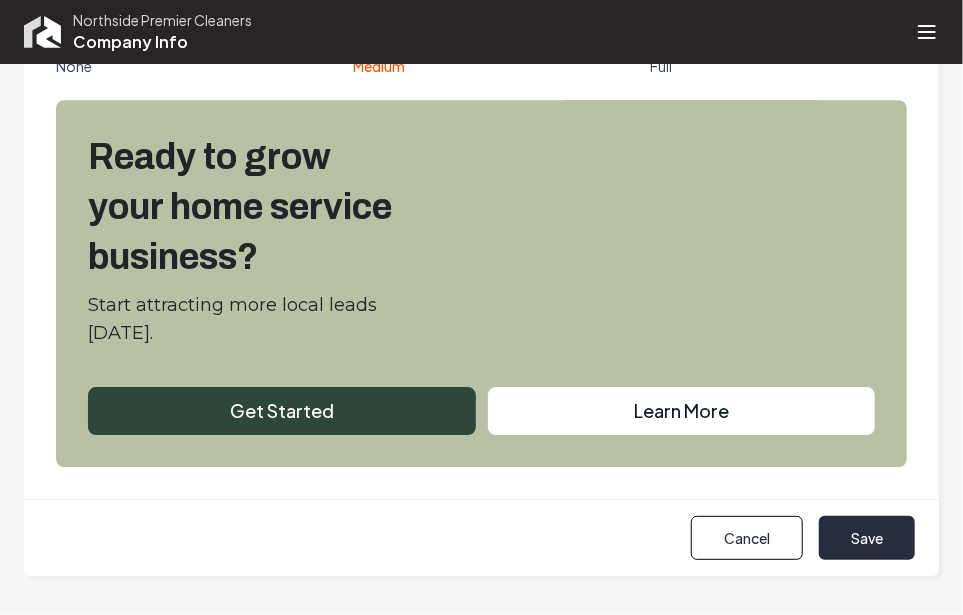 click on "Save" at bounding box center [867, 538] 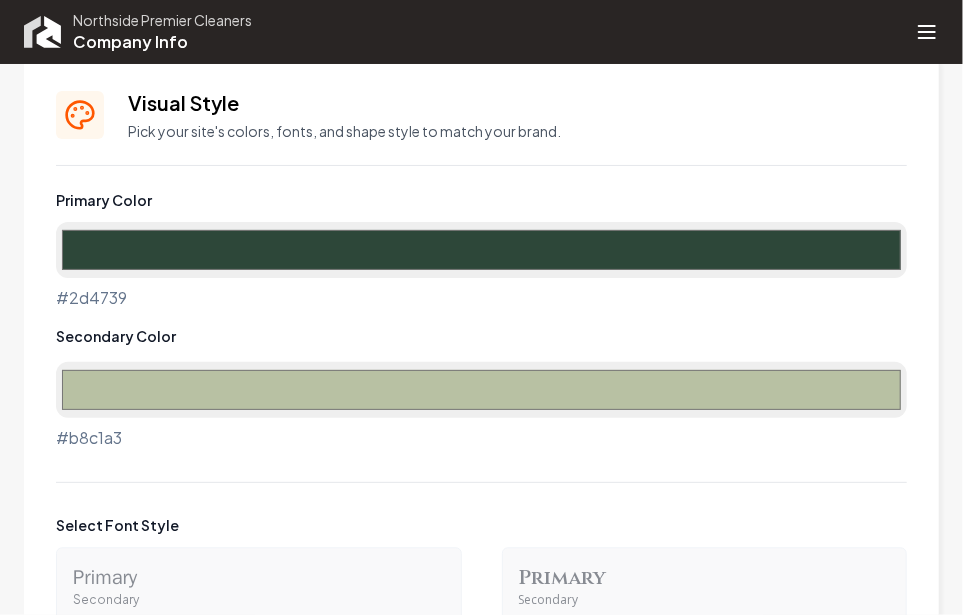 scroll, scrollTop: 1838, scrollLeft: 0, axis: vertical 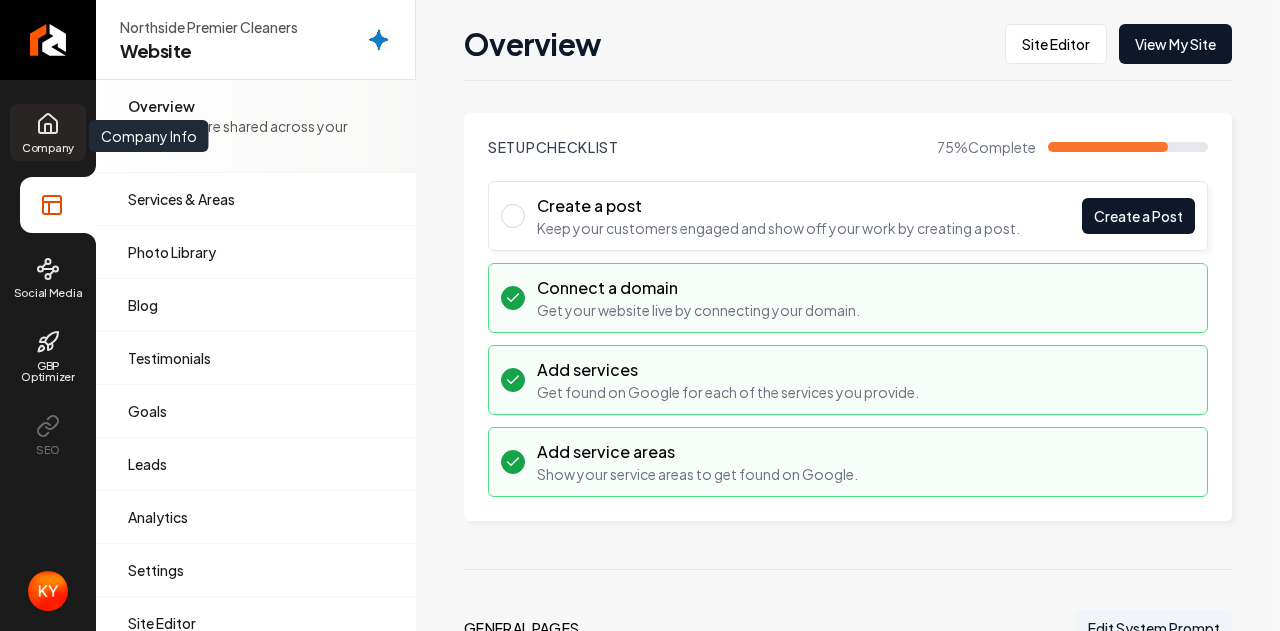 click 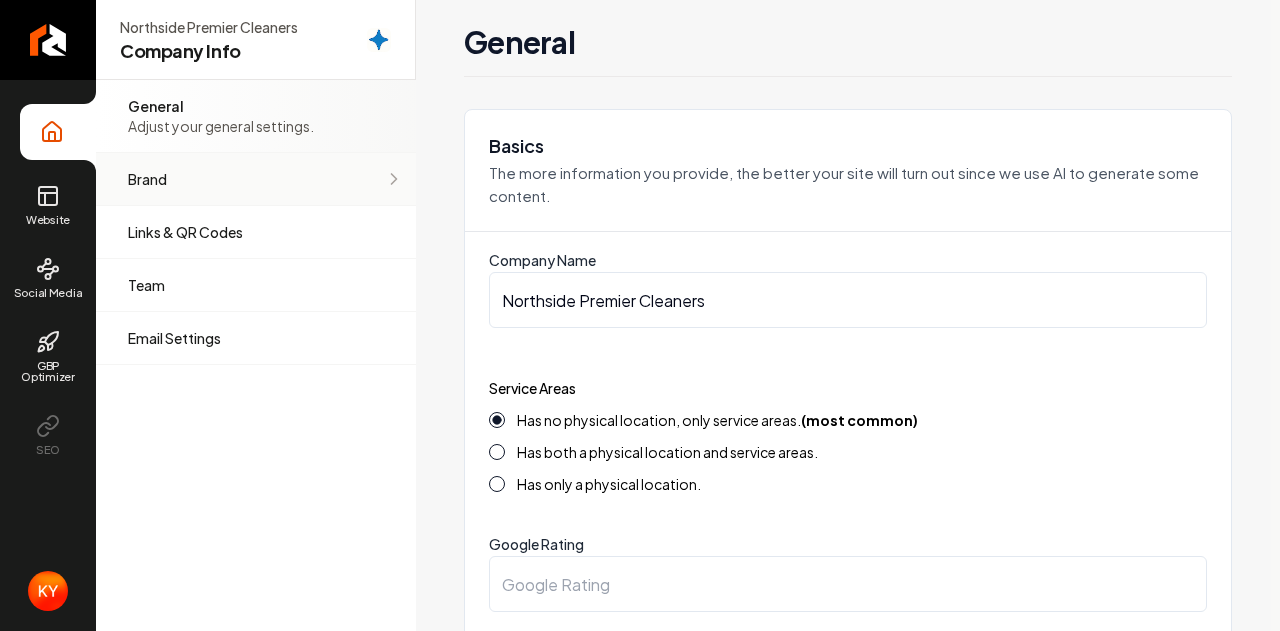click on "Brand" at bounding box center (256, 179) 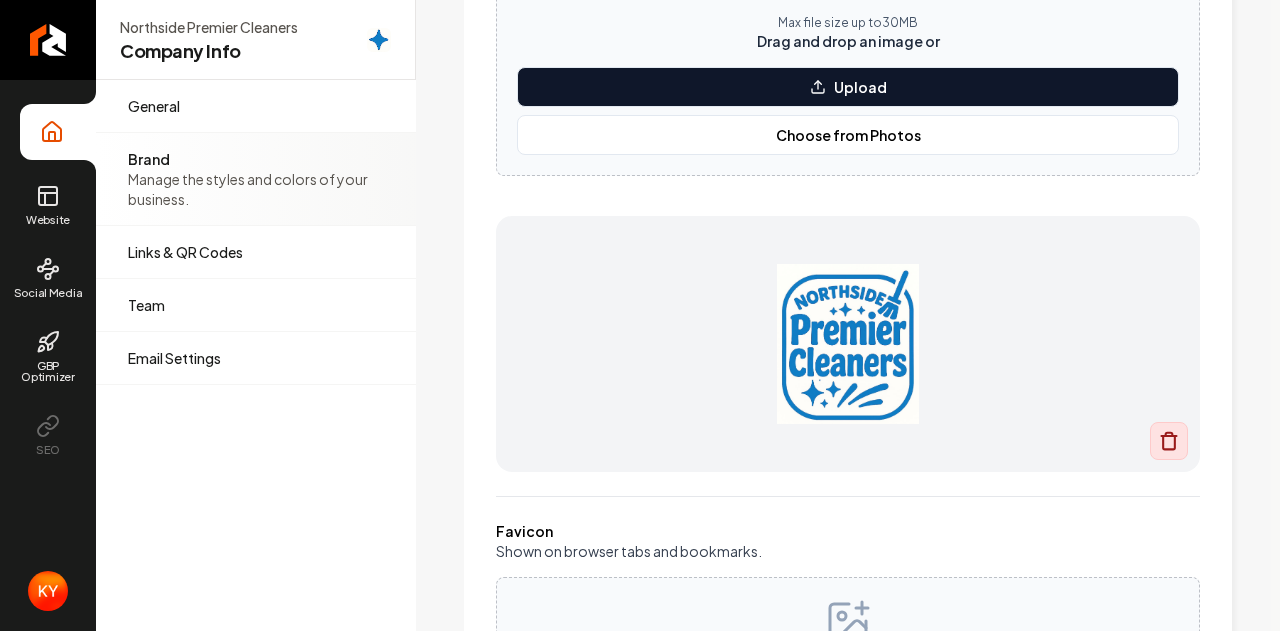 scroll, scrollTop: 369, scrollLeft: 0, axis: vertical 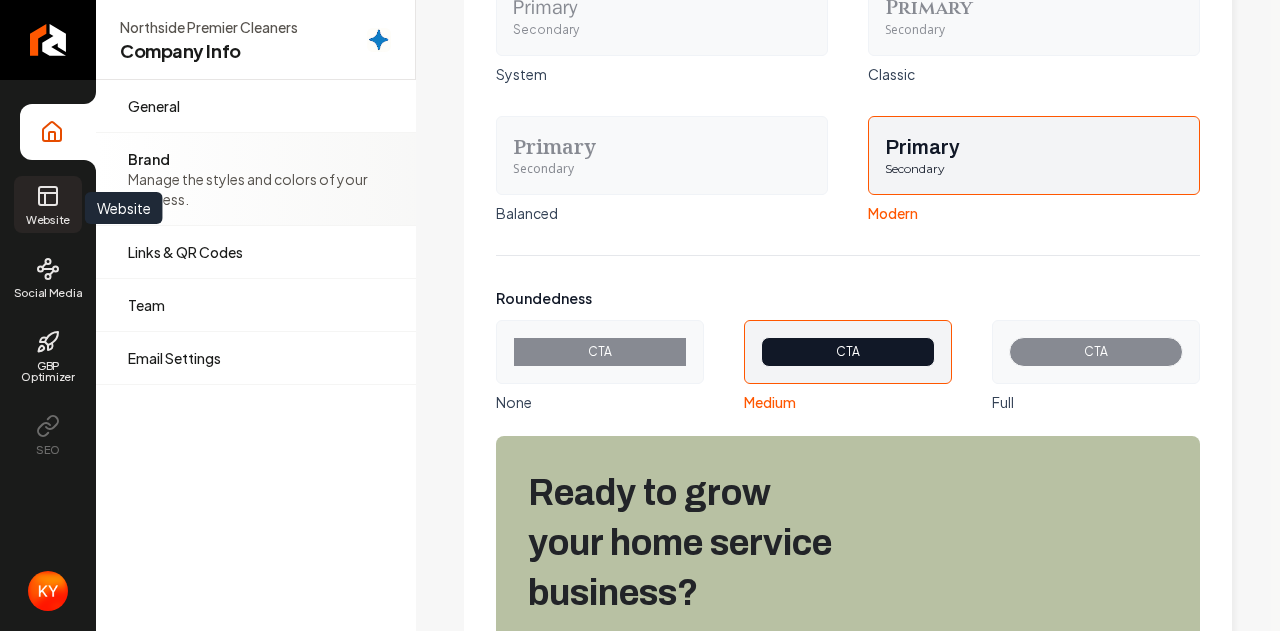 click on "Website" at bounding box center [48, 204] 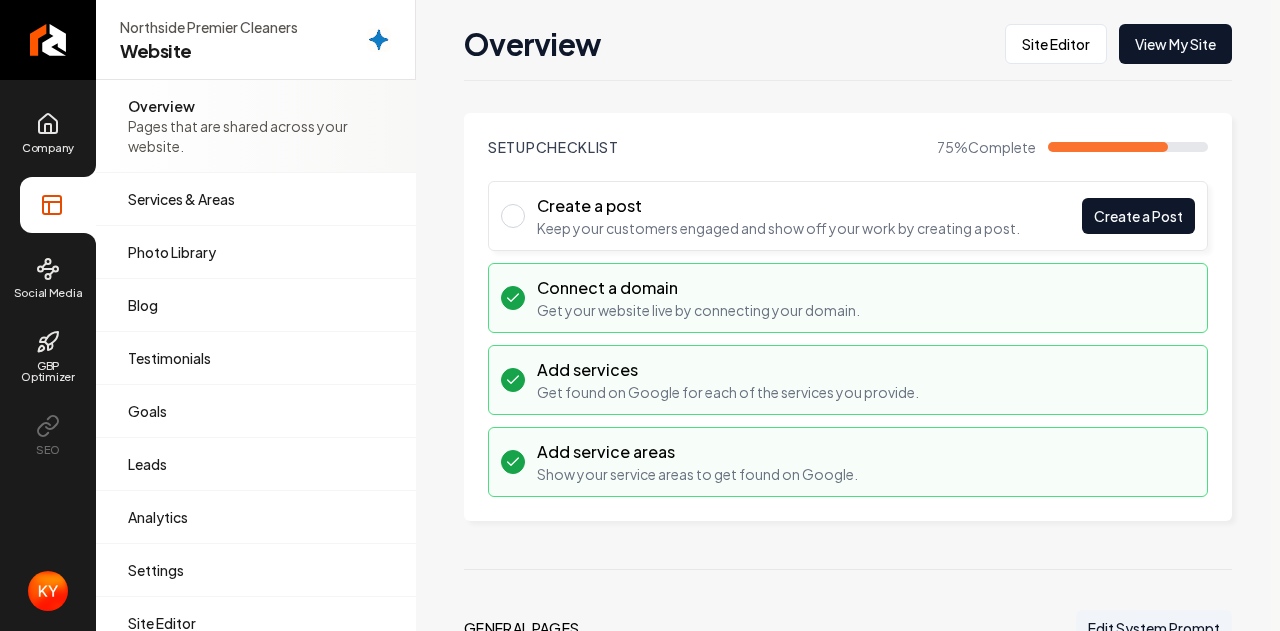 scroll, scrollTop: 0, scrollLeft: 0, axis: both 